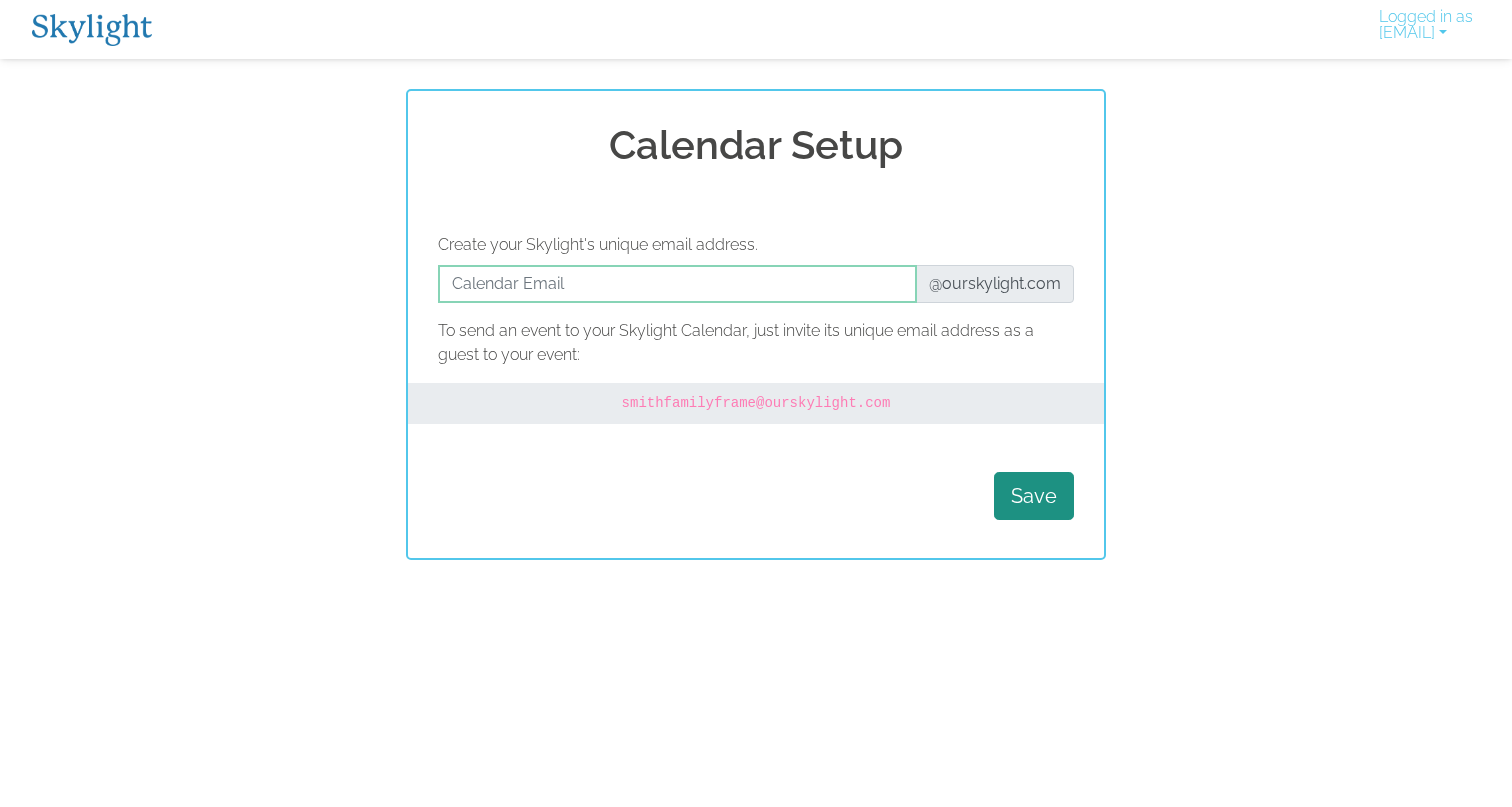scroll, scrollTop: 0, scrollLeft: 0, axis: both 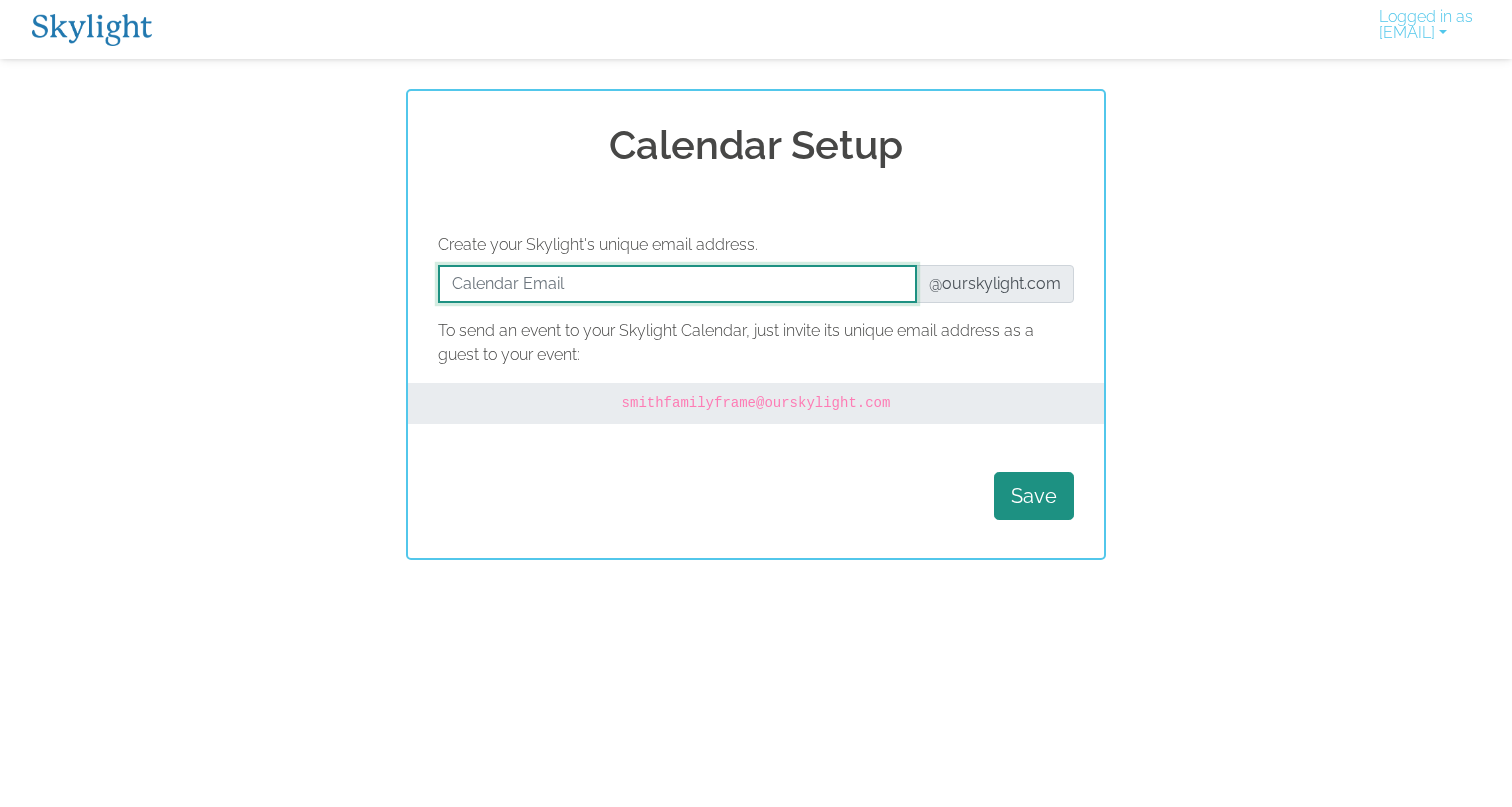 click at bounding box center [677, 284] 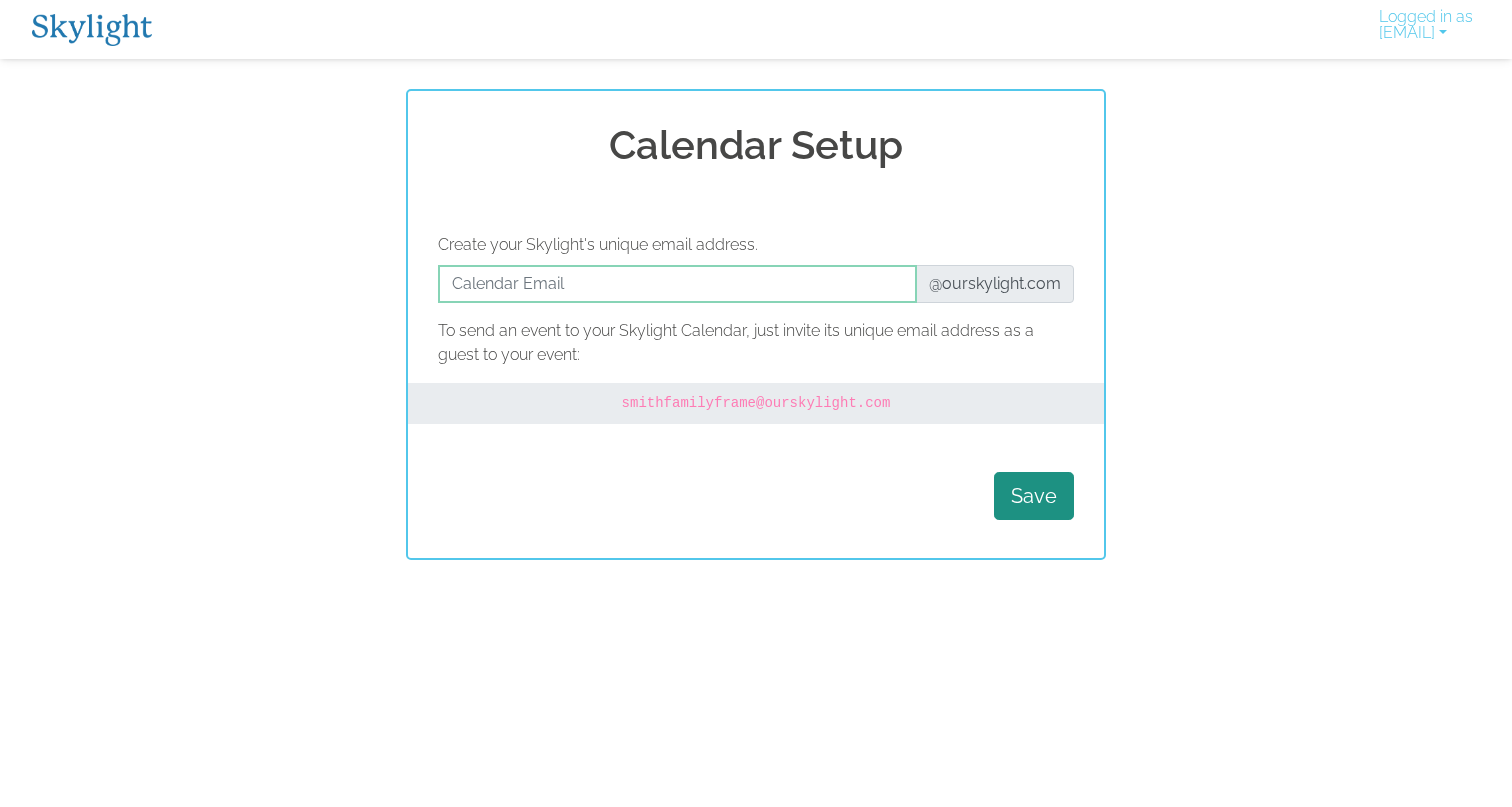 click on "Calendar Setup Create your Skylight's unique email address.   @[DOMAIN] To send an event to your Skylight Calendar, just invite its unique email address as a guest to your event: [EMAIL_ADDRESS] @[DOMAIN] Save" at bounding box center [756, 324] 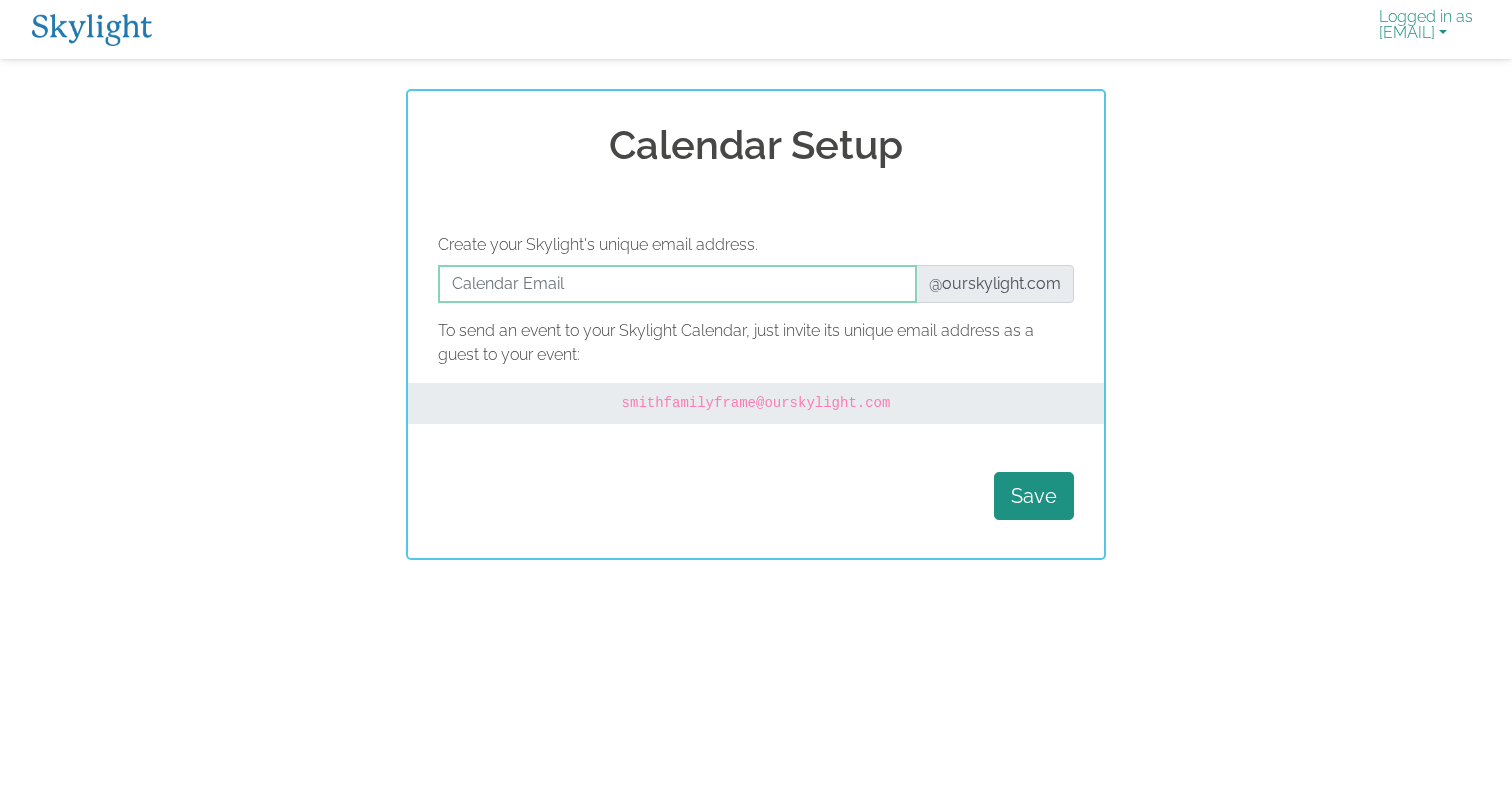 click on "Logged in as [EMAIL]" at bounding box center [1426, 29] 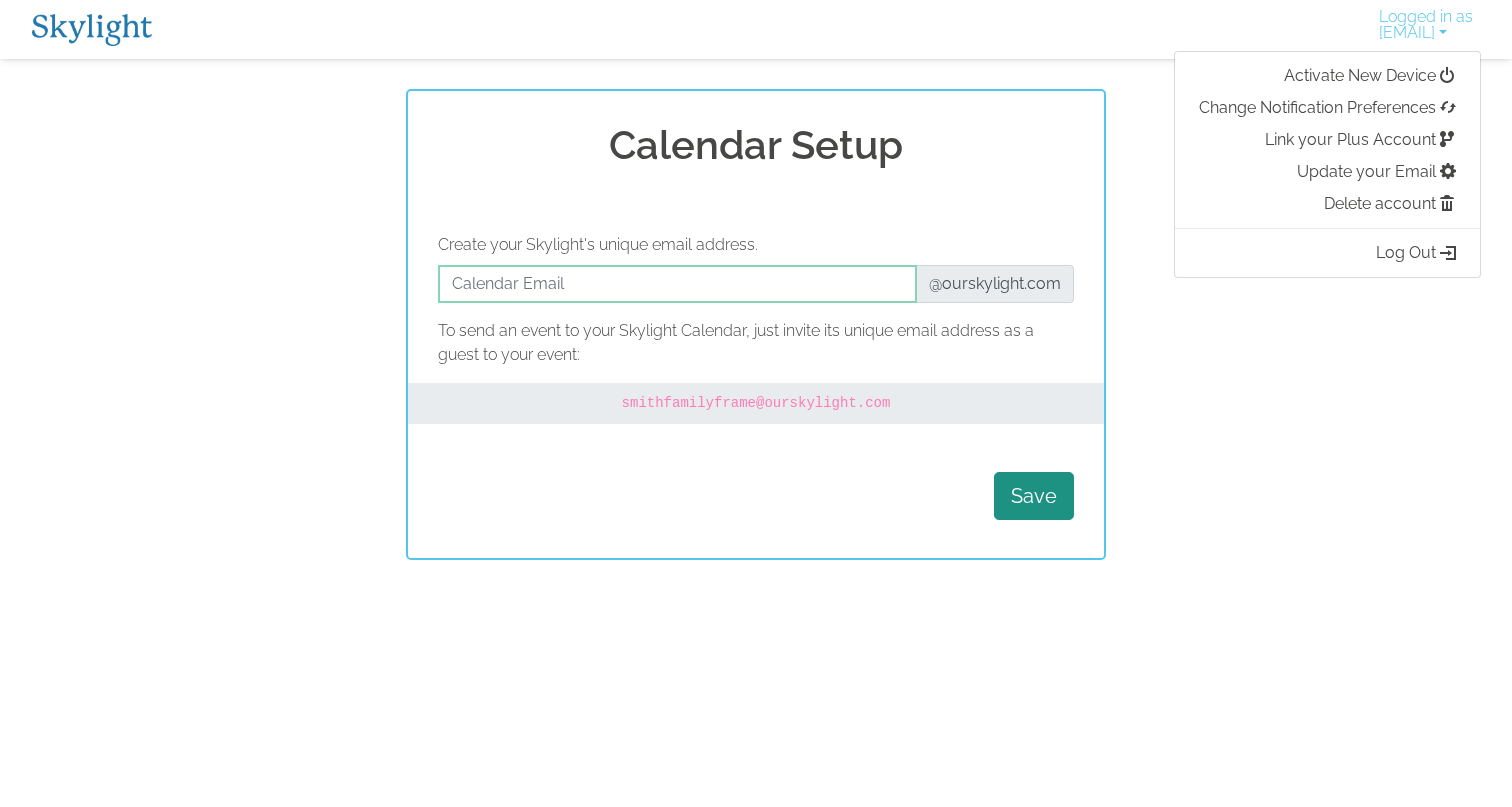 click on "Skylight App Free on the  App  store Install Logged in as [EMAIL] Activate New Device     Change Notification Preferences     Link your Plus Account     Update your Email     Delete account     Log Out     Calendar Setup Create your Skylight's unique email address.   @[DOMAIN] To send an event to your Skylight Calendar, just invite its unique email address as a guest to your event: [EMAIL_ADDRESS] @[DOMAIN] Save" at bounding box center [756, 280] 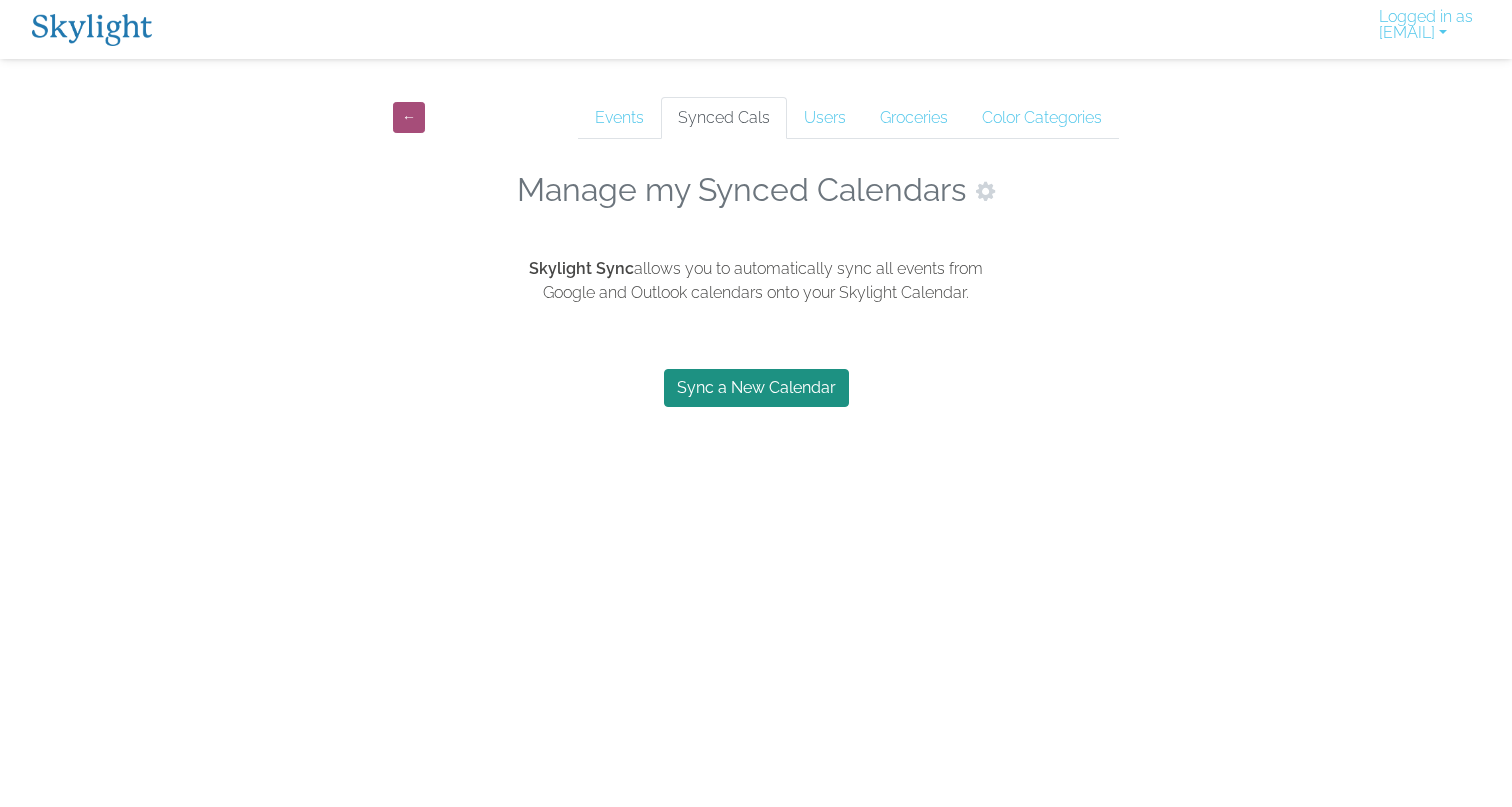 scroll, scrollTop: 0, scrollLeft: 0, axis: both 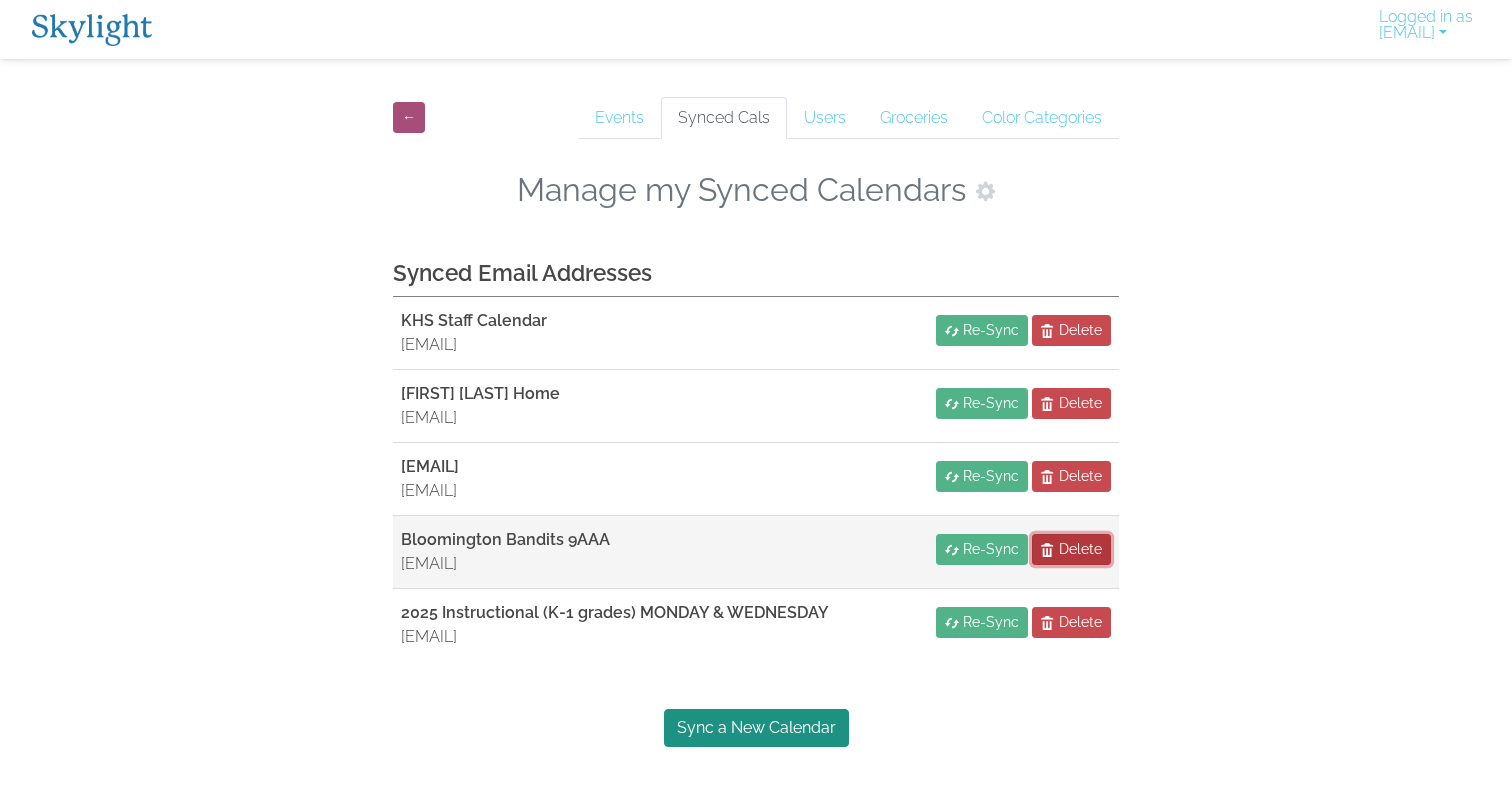 click on "Delete" at bounding box center [1080, 549] 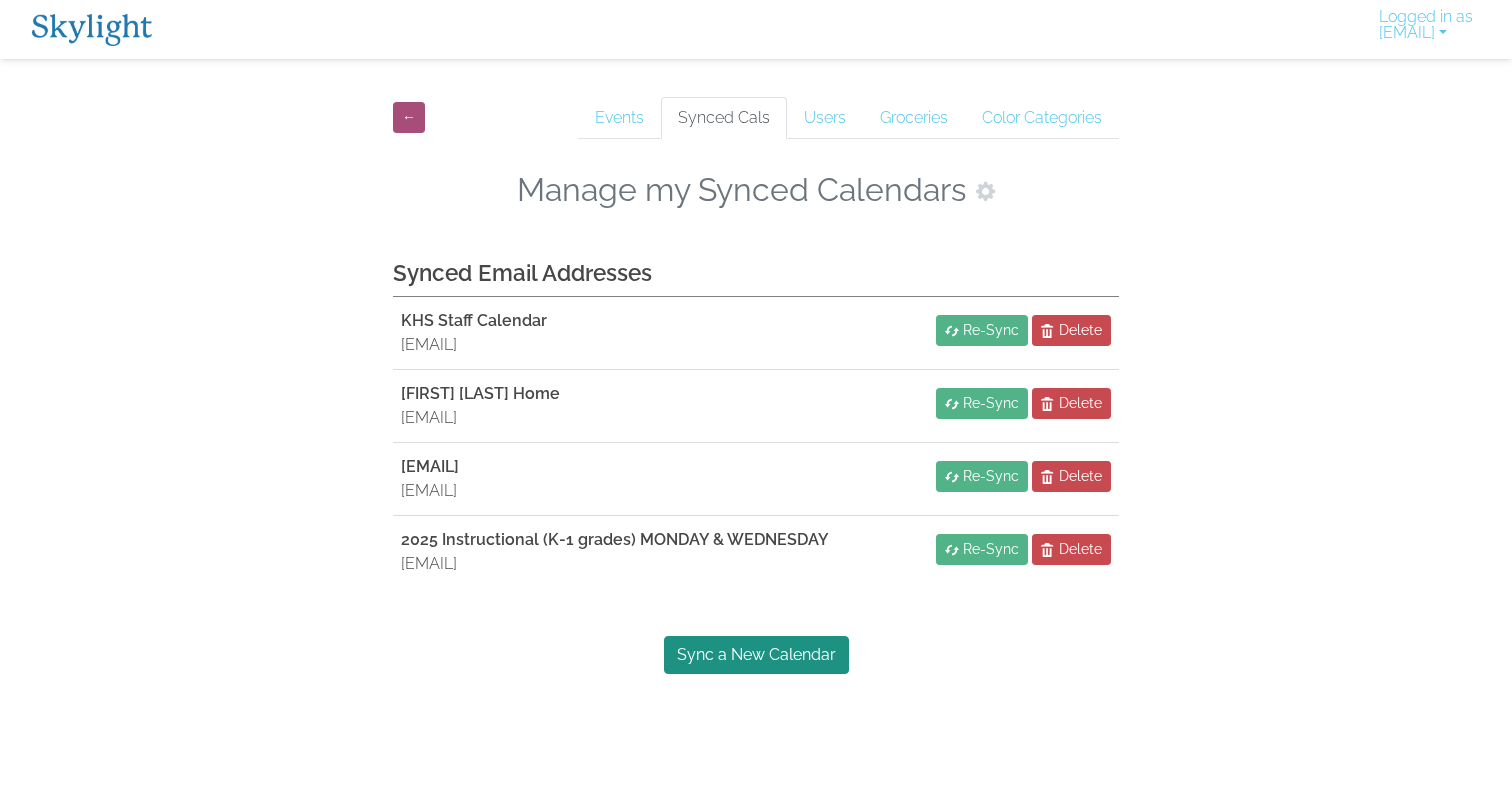click on "Manage my Synced Calendars Synced Email Addresses KHS Staff Calendar [EMAIL]  Re-Sync  Delete [FIRST] [LAST] Home [EMAIL]  Re-Sync  Delete [EMAIL] [EMAIL]  Re-Sync  Delete [YEAR] Instructional (K-1 grades) MONDAY & WEDNESDAY [EMAIL]  Re-Sync  Delete Sync a New Calendar" at bounding box center (756, 410) 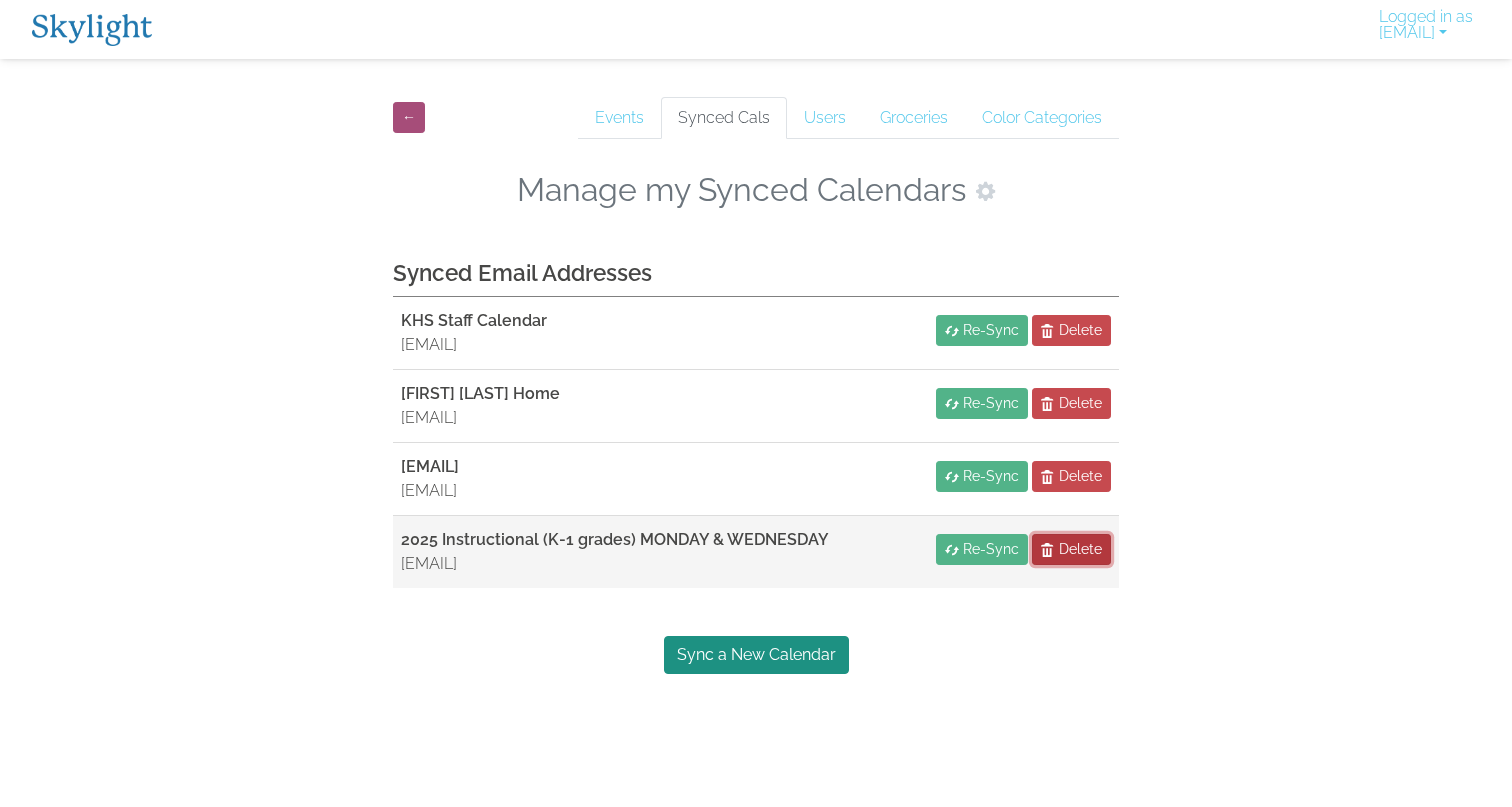 click on "Delete" at bounding box center (1080, 549) 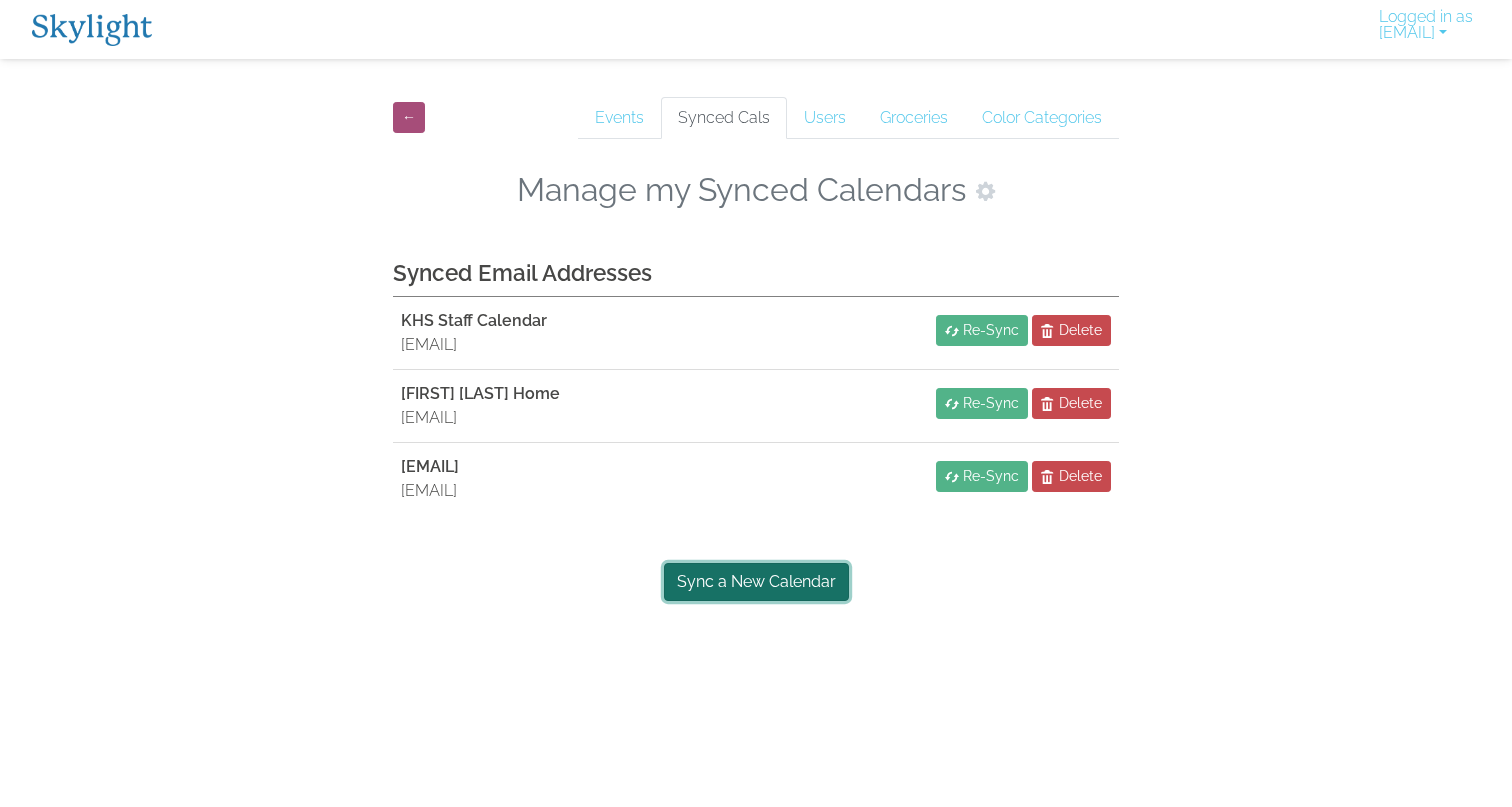click on "Sync a New Calendar" at bounding box center [756, 582] 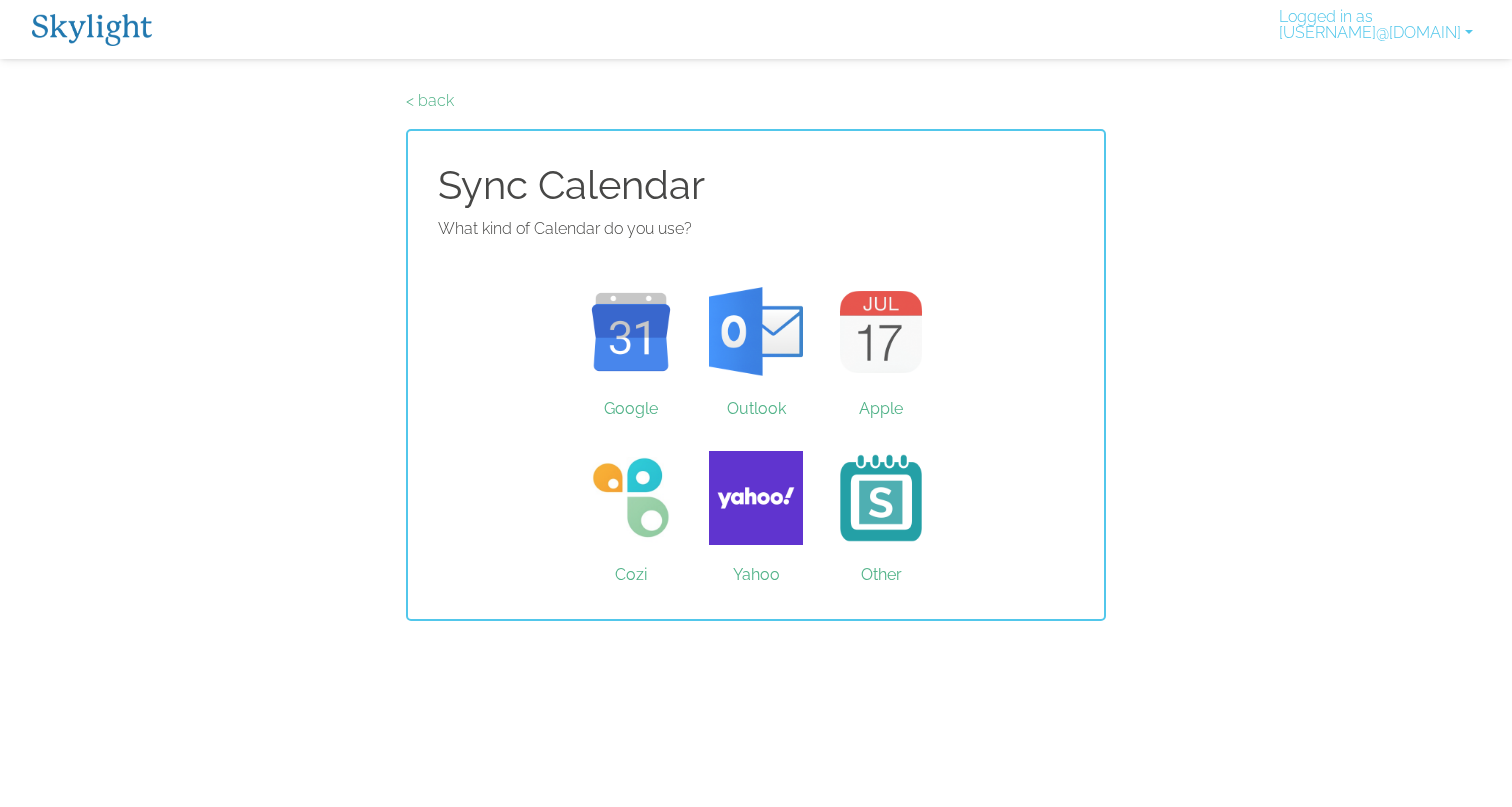 scroll, scrollTop: 0, scrollLeft: 0, axis: both 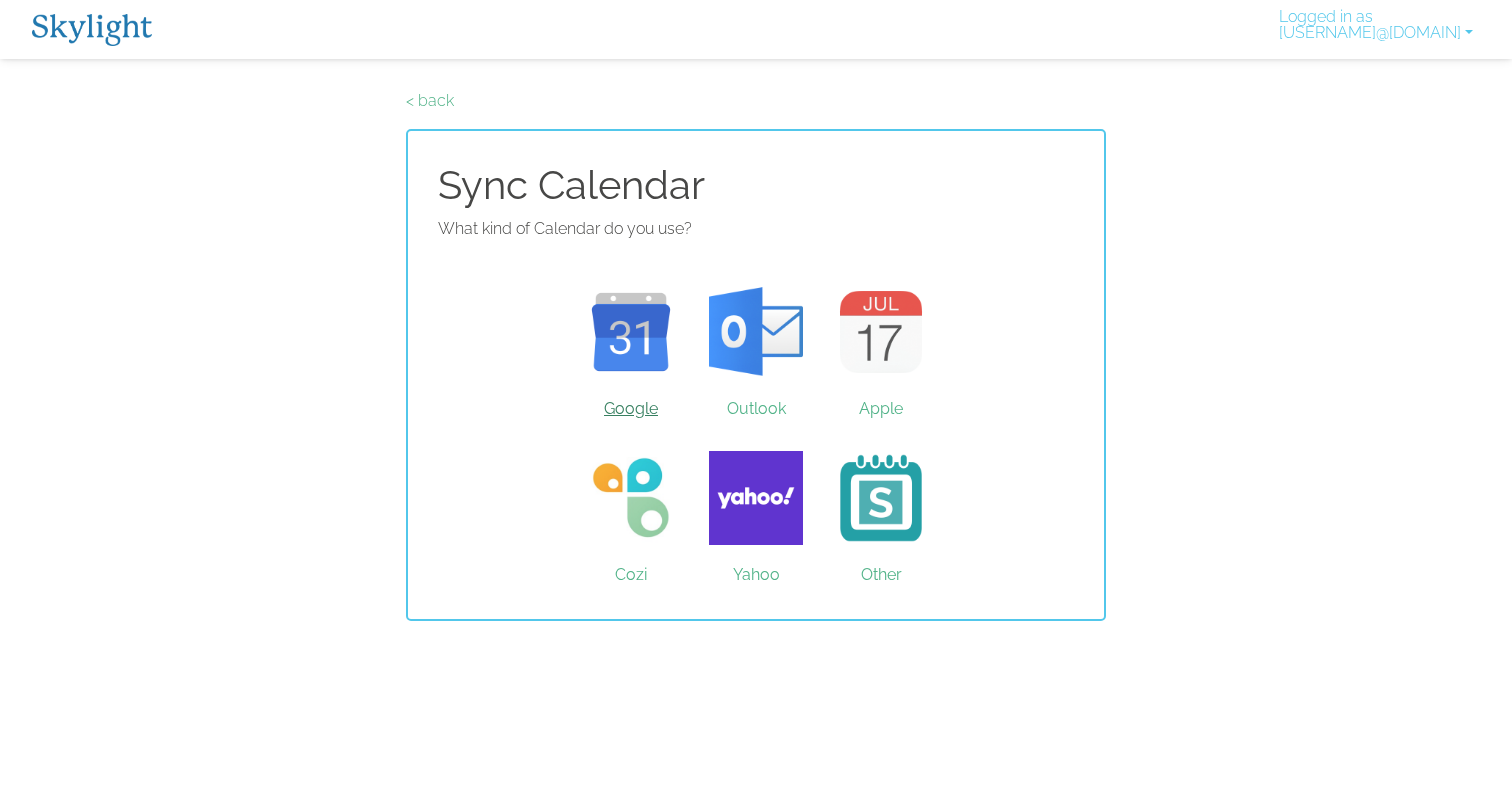 click on "Google" at bounding box center [631, 332] 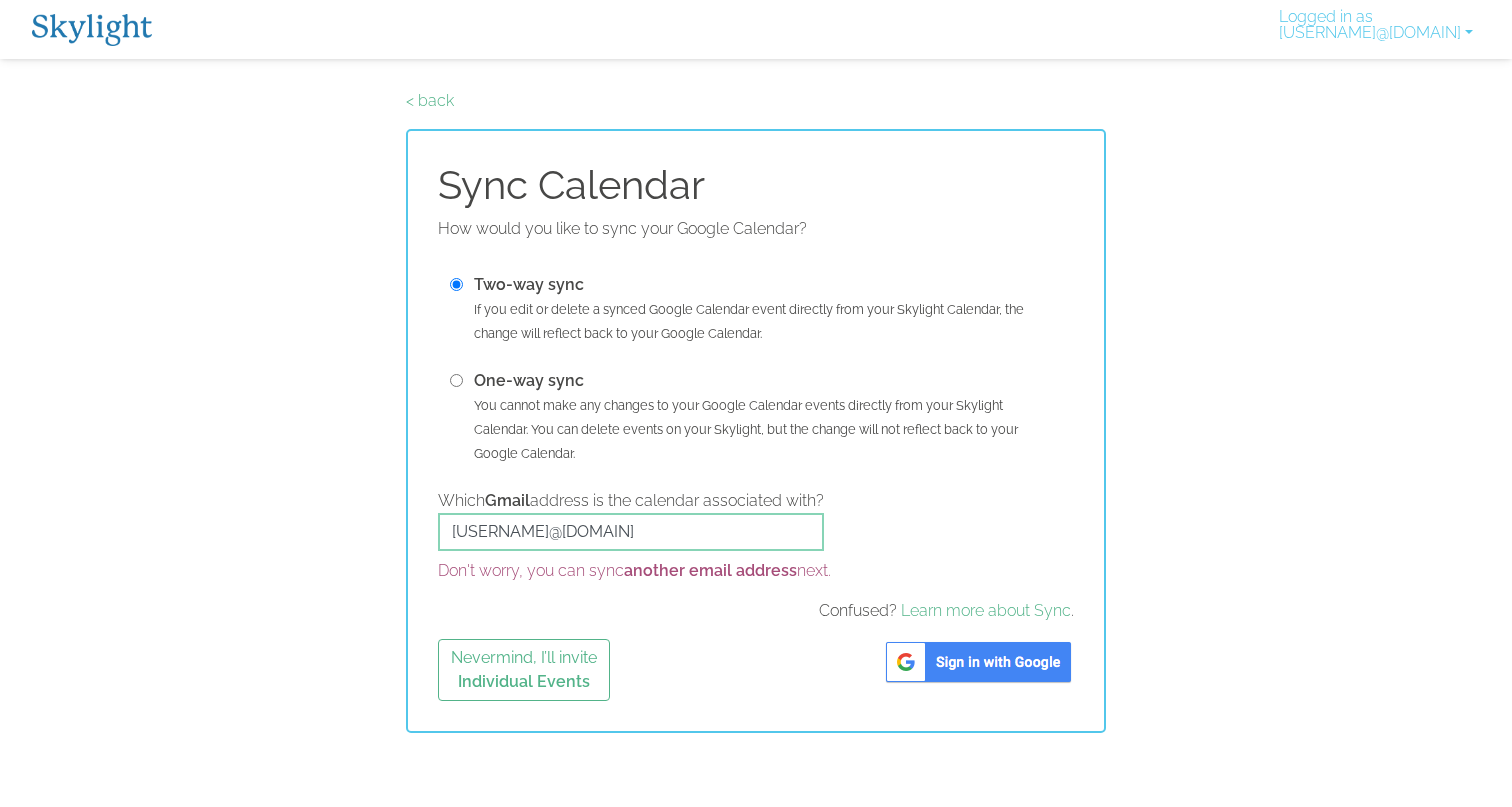 click at bounding box center (978, 662) 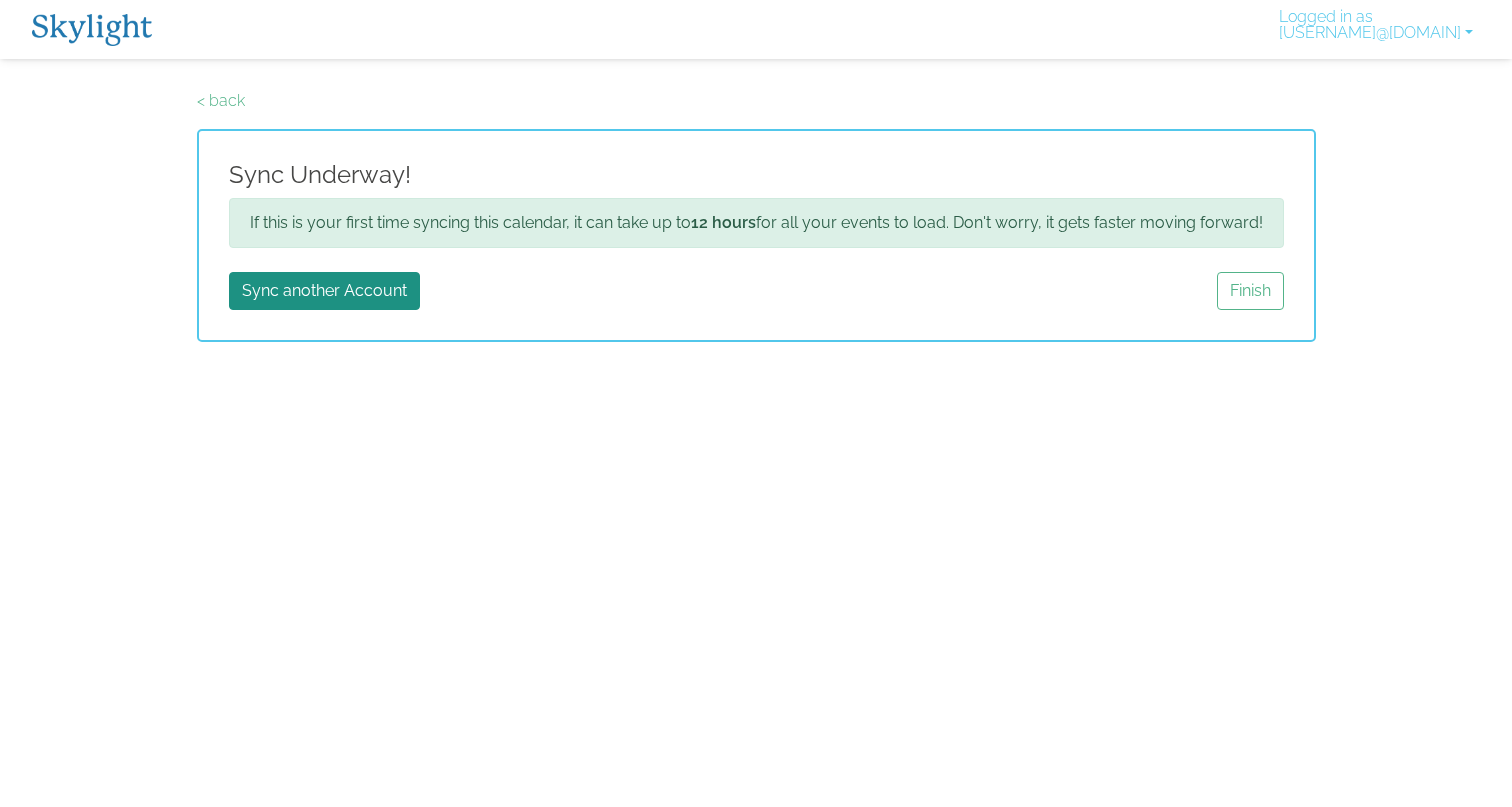 scroll, scrollTop: 0, scrollLeft: 0, axis: both 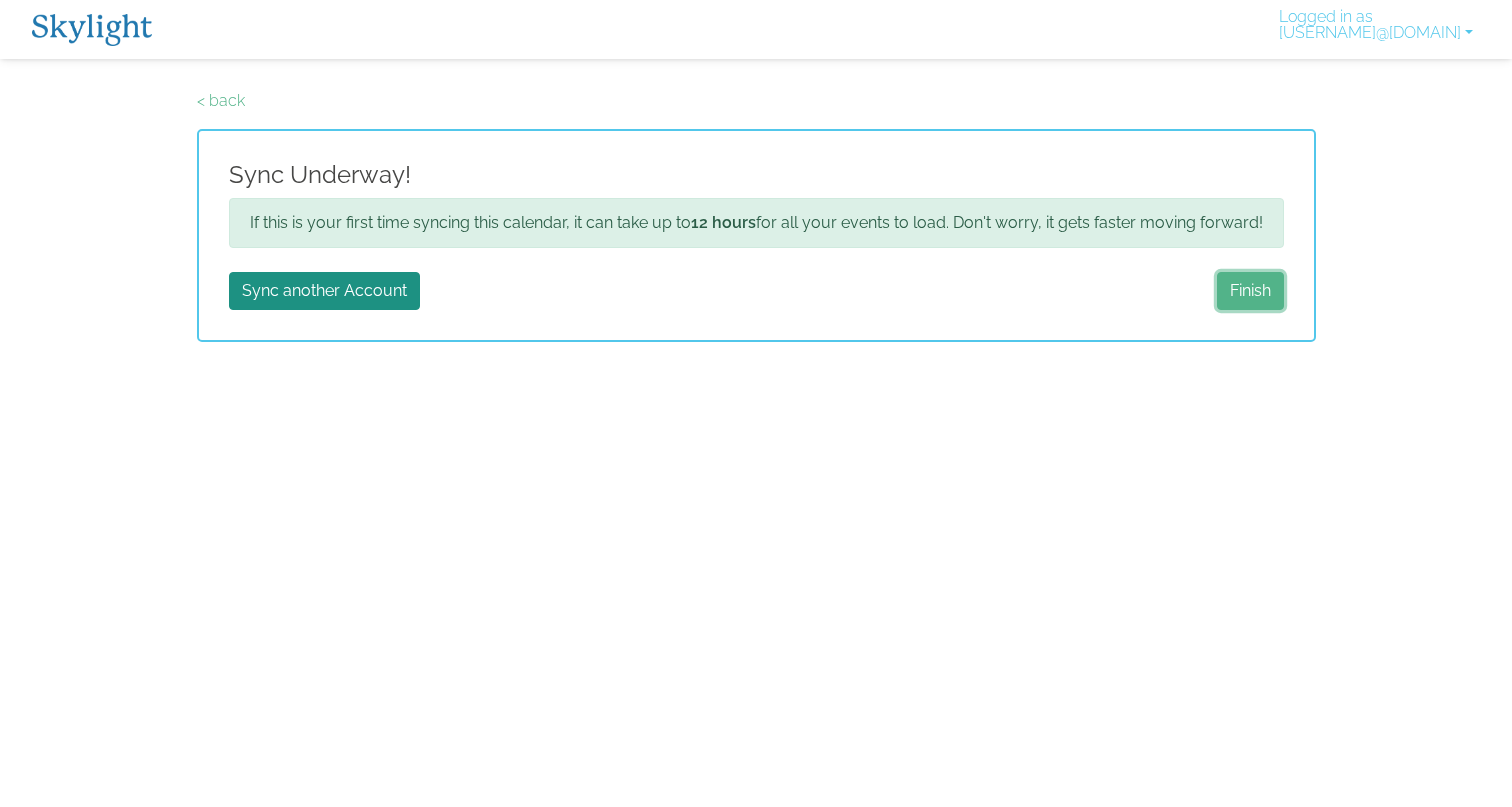 click on "Finish" at bounding box center (1250, 291) 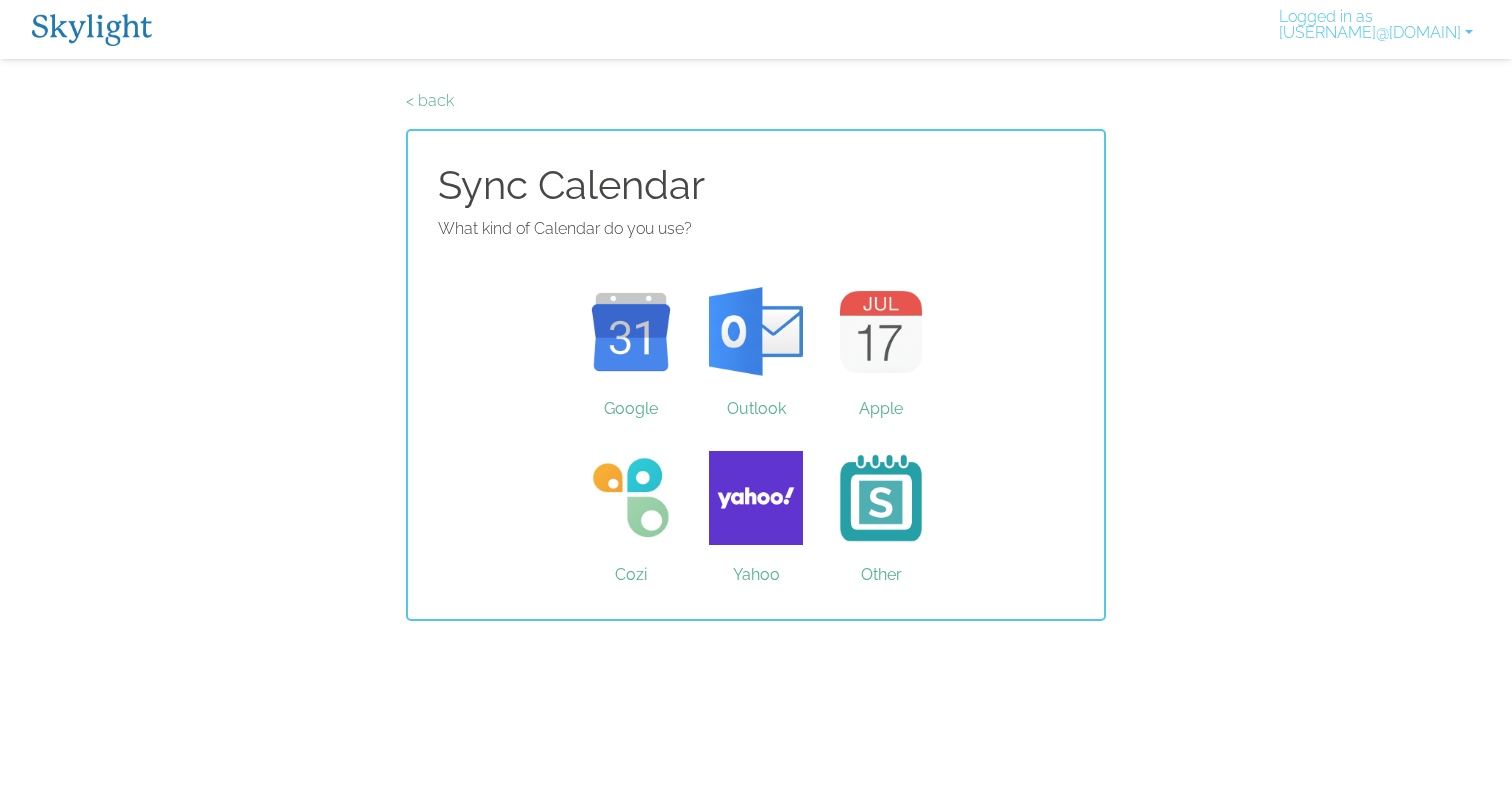 scroll, scrollTop: 0, scrollLeft: 0, axis: both 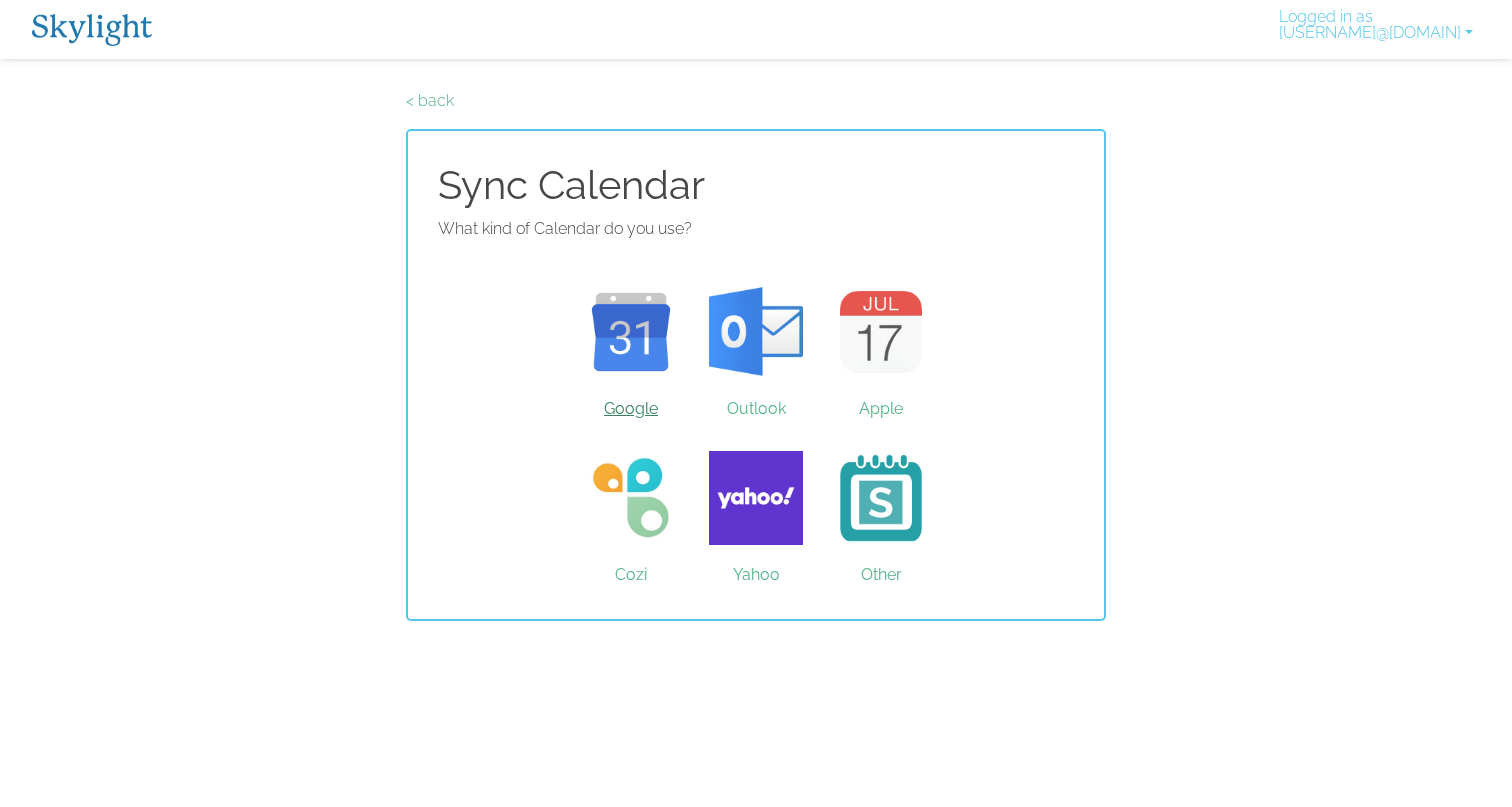 click on "Google" at bounding box center (631, 332) 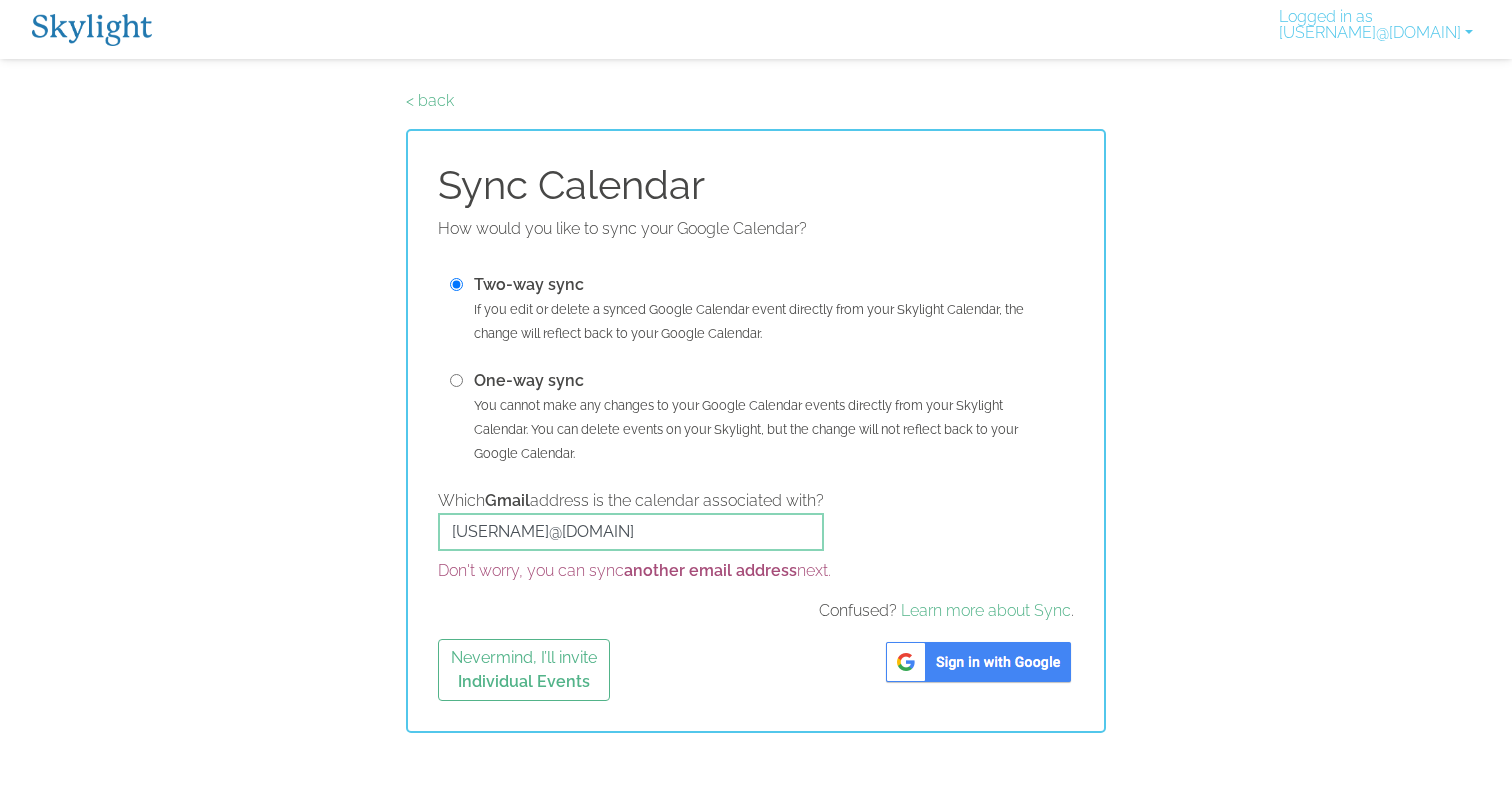 click at bounding box center [978, 662] 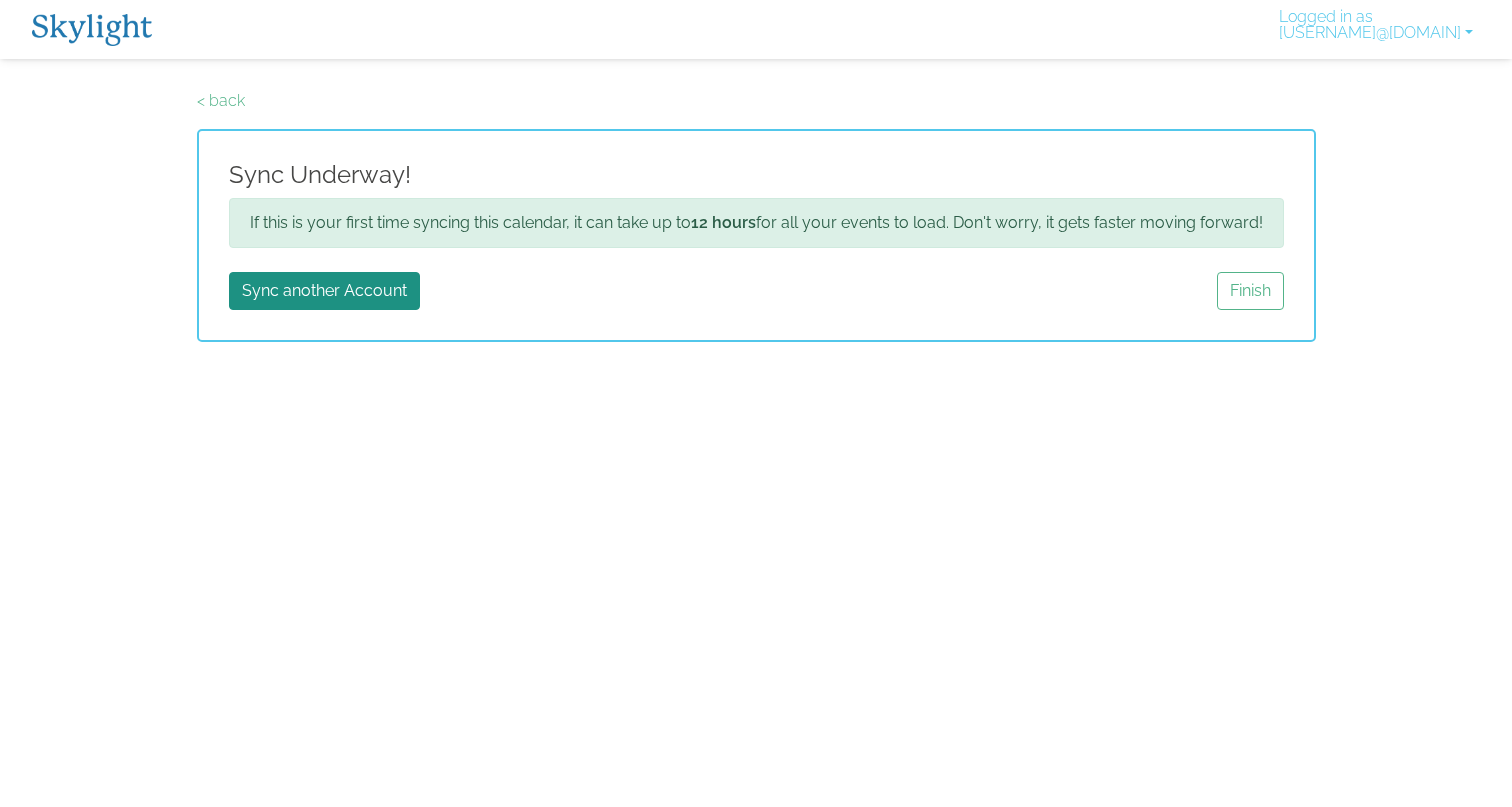 scroll, scrollTop: 0, scrollLeft: 0, axis: both 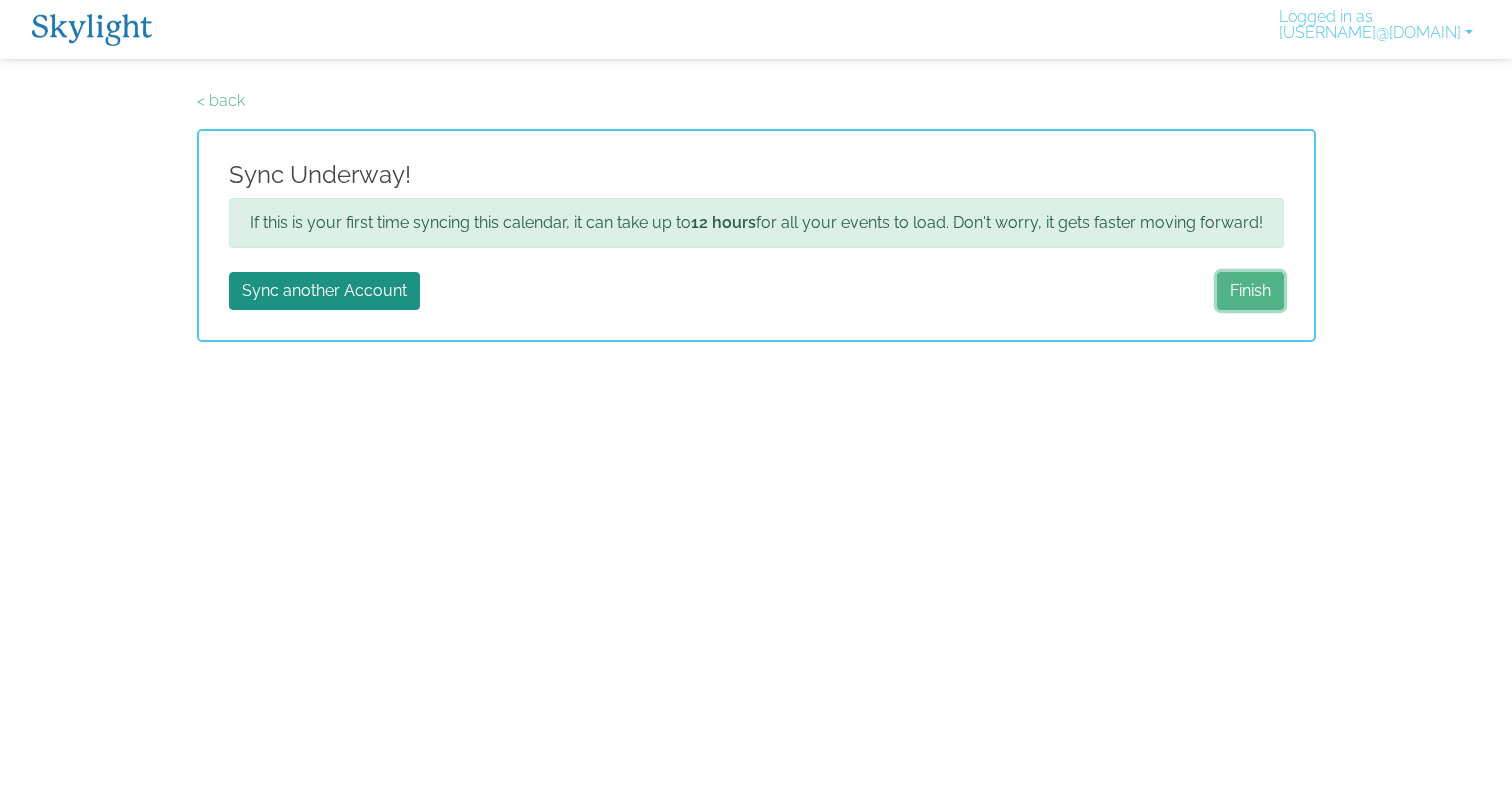 click on "Finish" at bounding box center (1250, 291) 